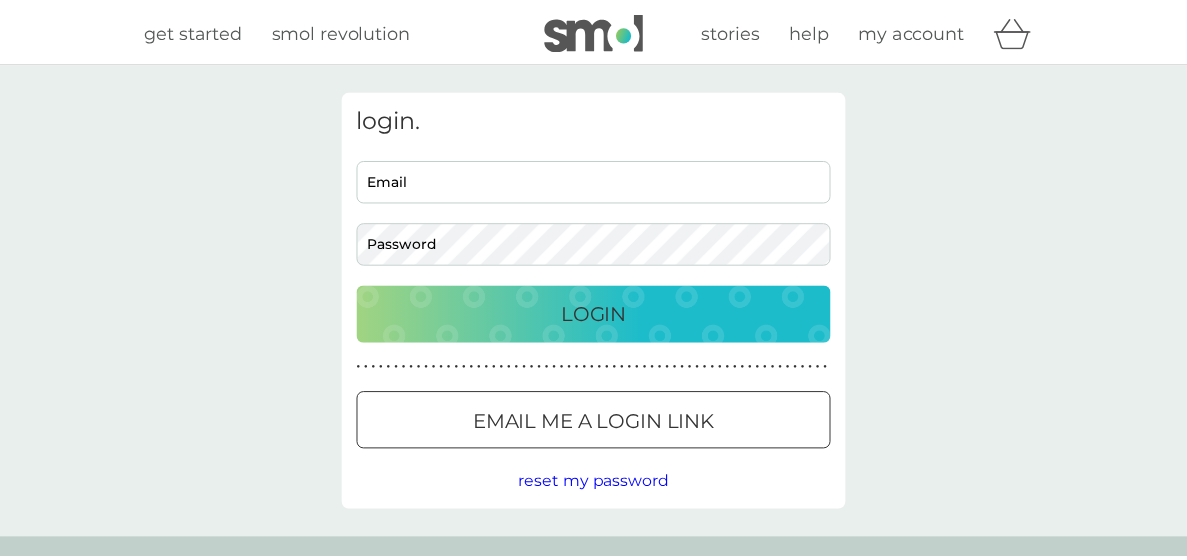 scroll, scrollTop: 0, scrollLeft: 0, axis: both 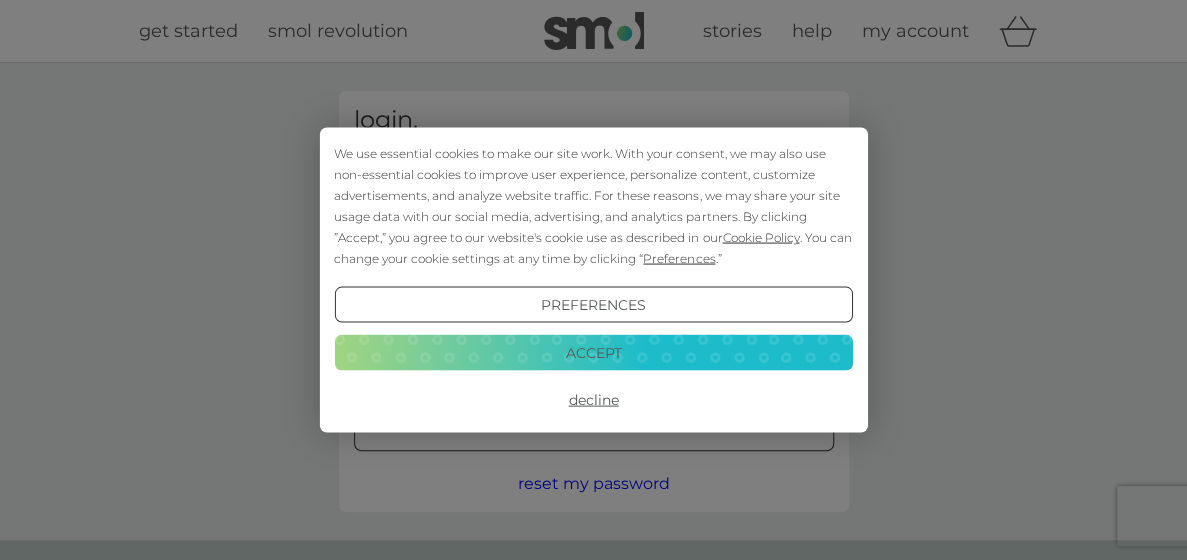 click on "We use essential cookies to make our site work. With your consent, we may also use non-essential cookies to improve user experience, personalize content, customize advertisements, and analyze website traffic. For these reasons, we may share your site usage data with our social media, advertising, and analytics partners. By clicking ”Accept,” you agree to our website's cookie use as described in our  Cookie Policy . You can change your cookie settings at any time by clicking “ Preferences .”" at bounding box center [593, 206] 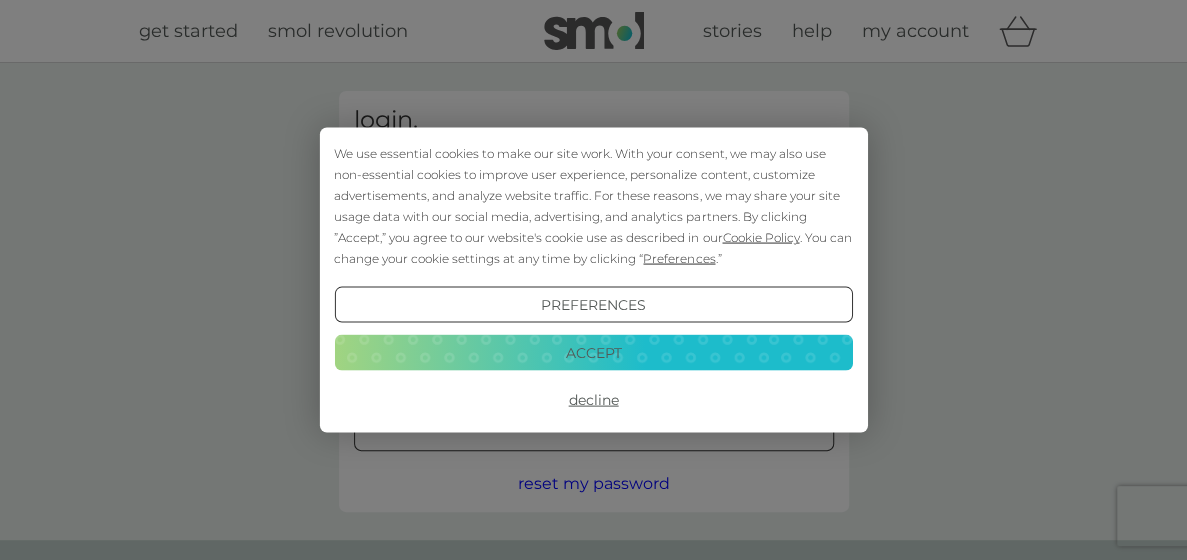 click on "Decline" at bounding box center (593, 400) 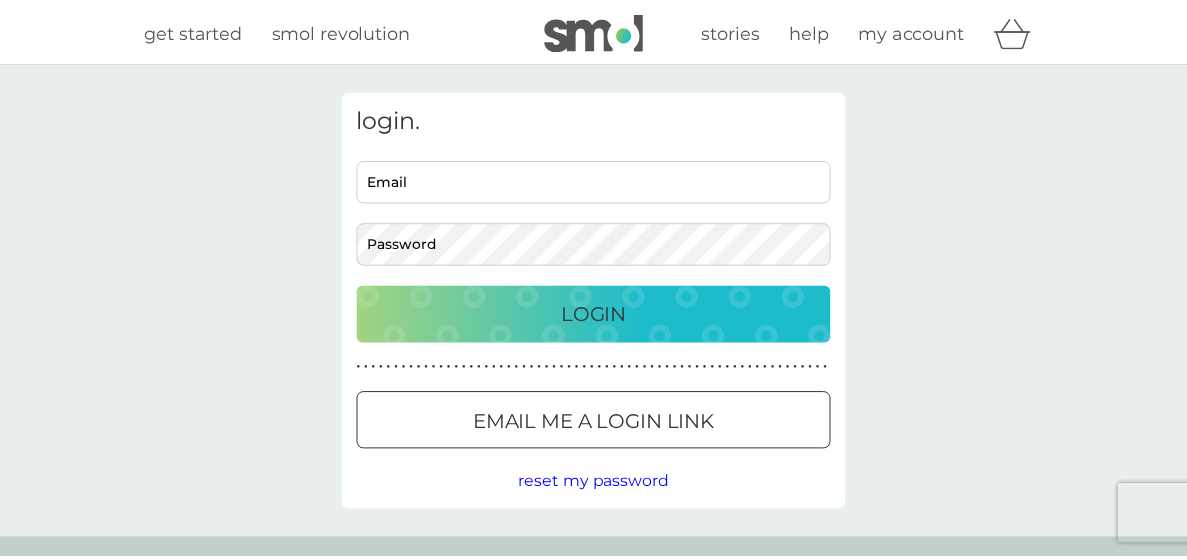 scroll, scrollTop: 0, scrollLeft: 0, axis: both 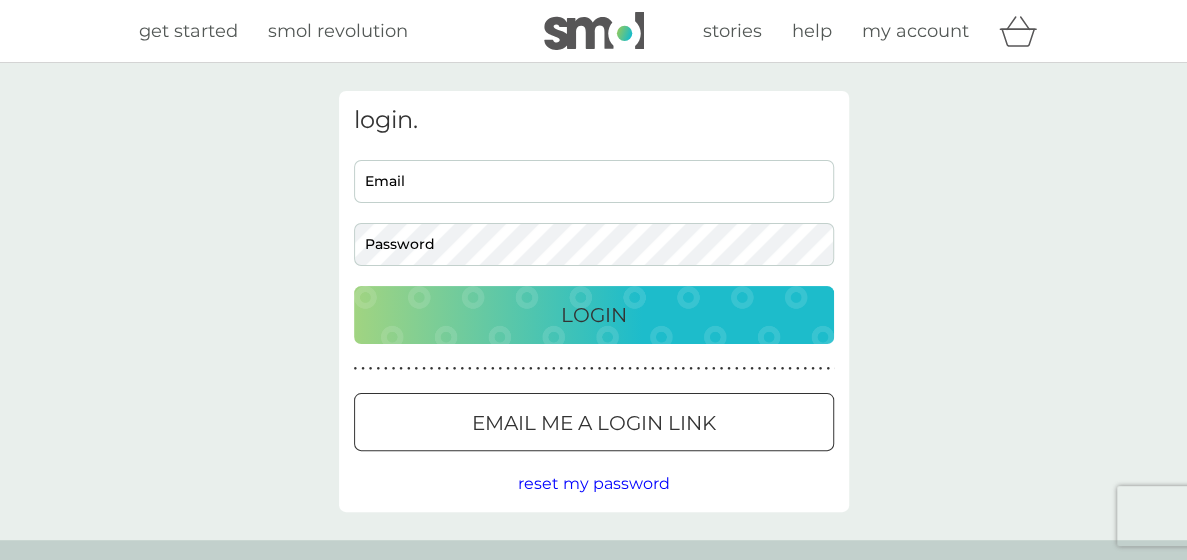 drag, startPoint x: 0, startPoint y: 0, endPoint x: 584, endPoint y: 175, distance: 609.65643 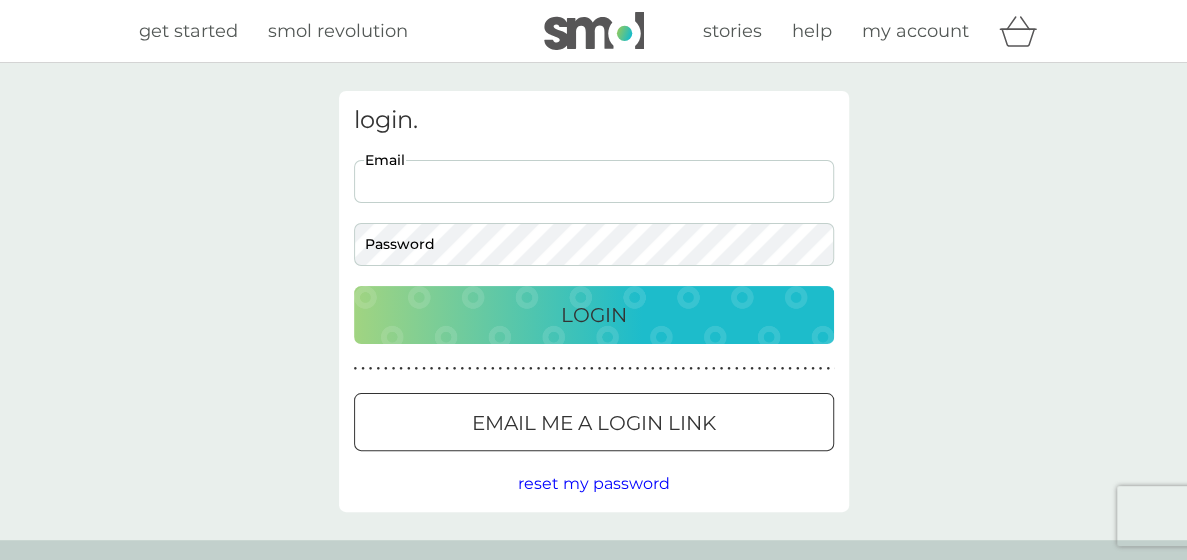 click on "Email" at bounding box center [594, 181] 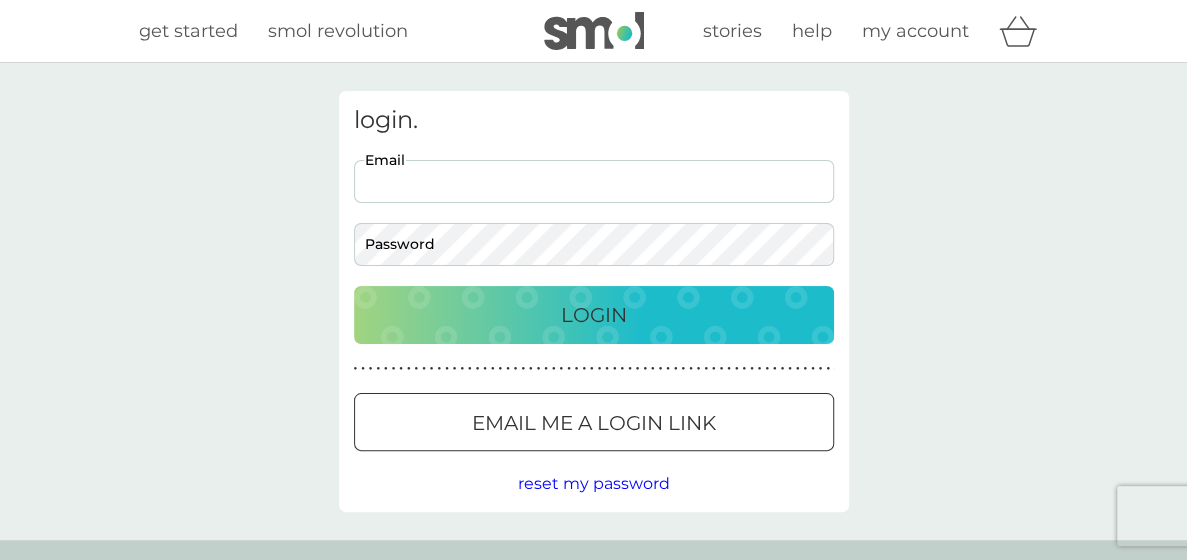 drag, startPoint x: 584, startPoint y: 175, endPoint x: 520, endPoint y: 183, distance: 64.49806 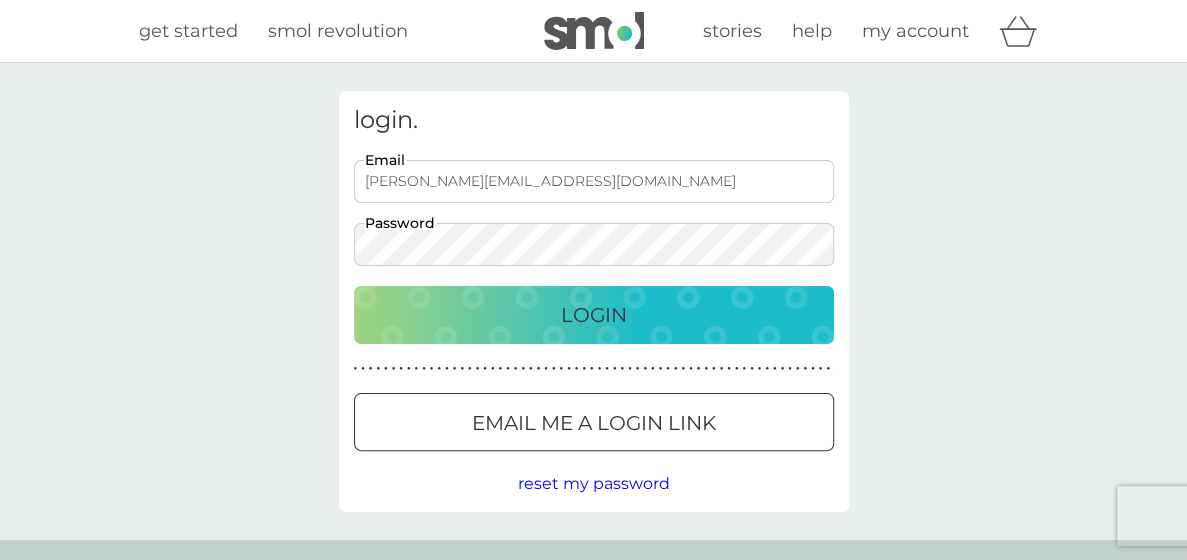 click on "Login" at bounding box center [594, 315] 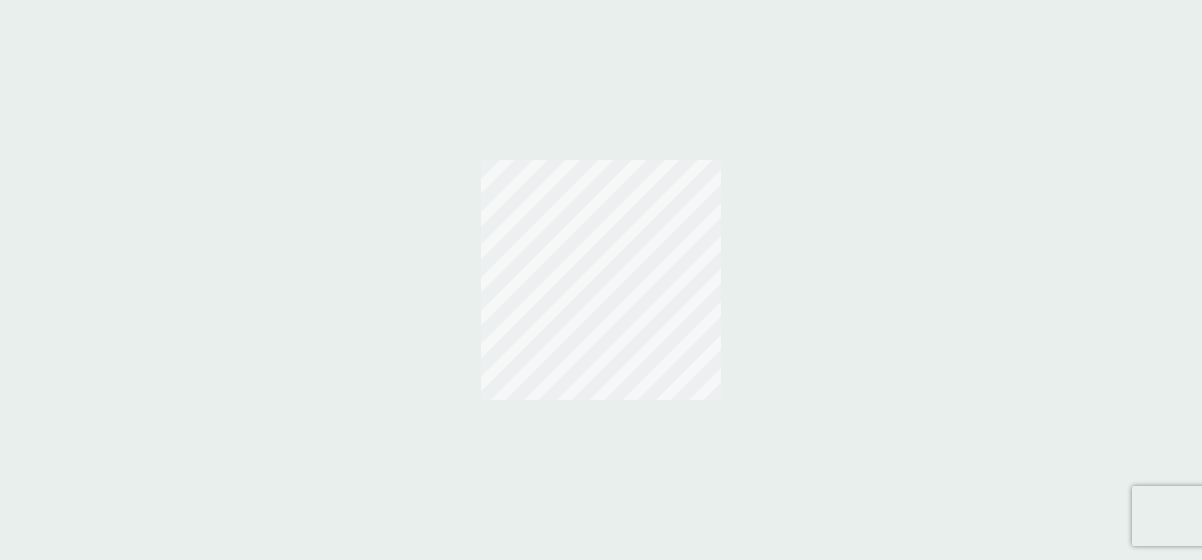 scroll, scrollTop: 0, scrollLeft: 0, axis: both 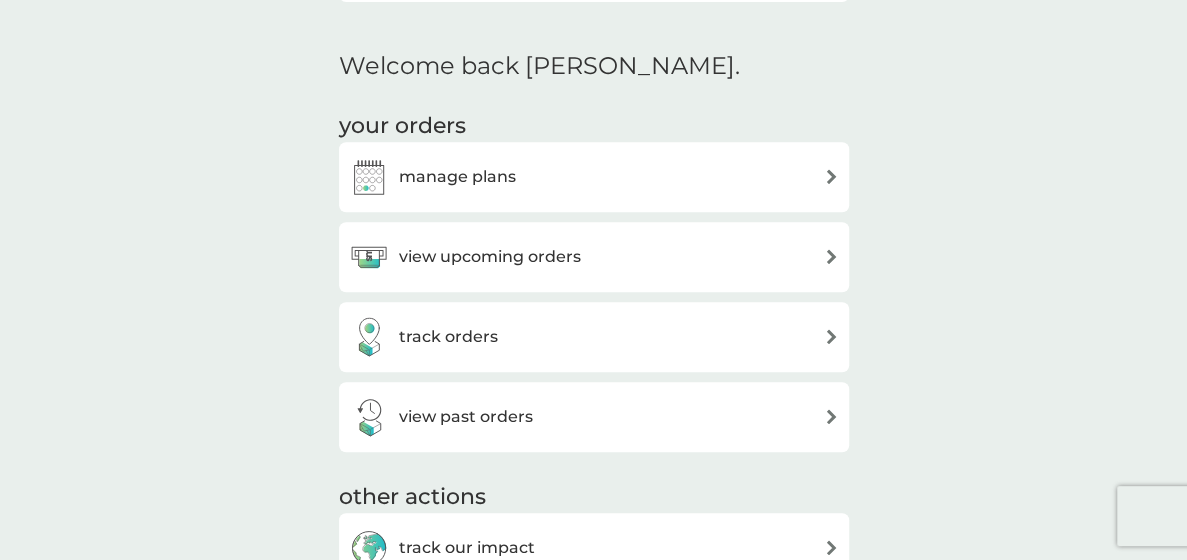 click at bounding box center (831, 176) 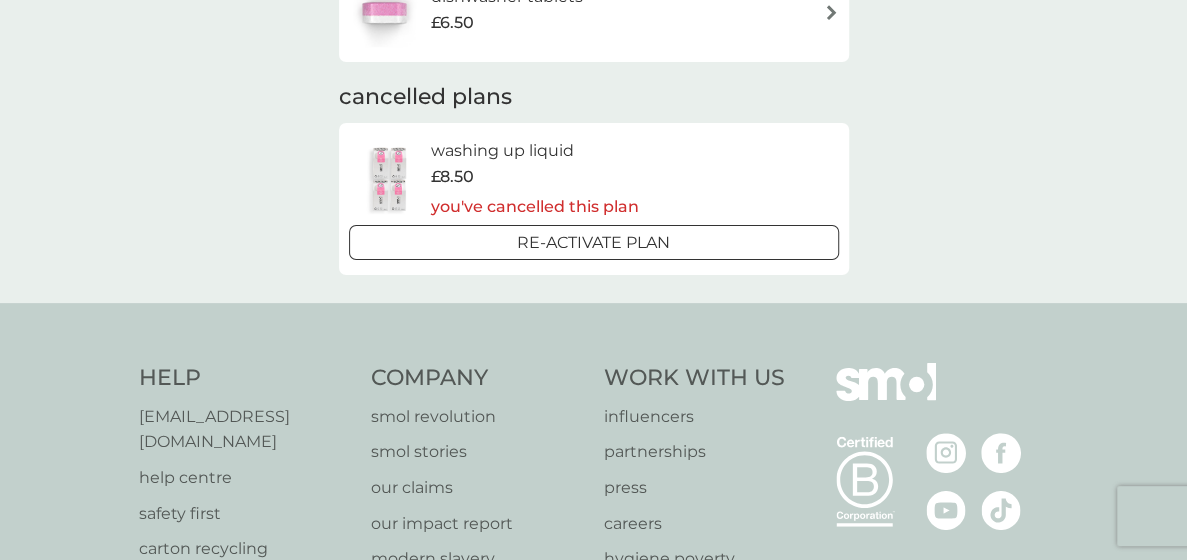 scroll, scrollTop: 0, scrollLeft: 0, axis: both 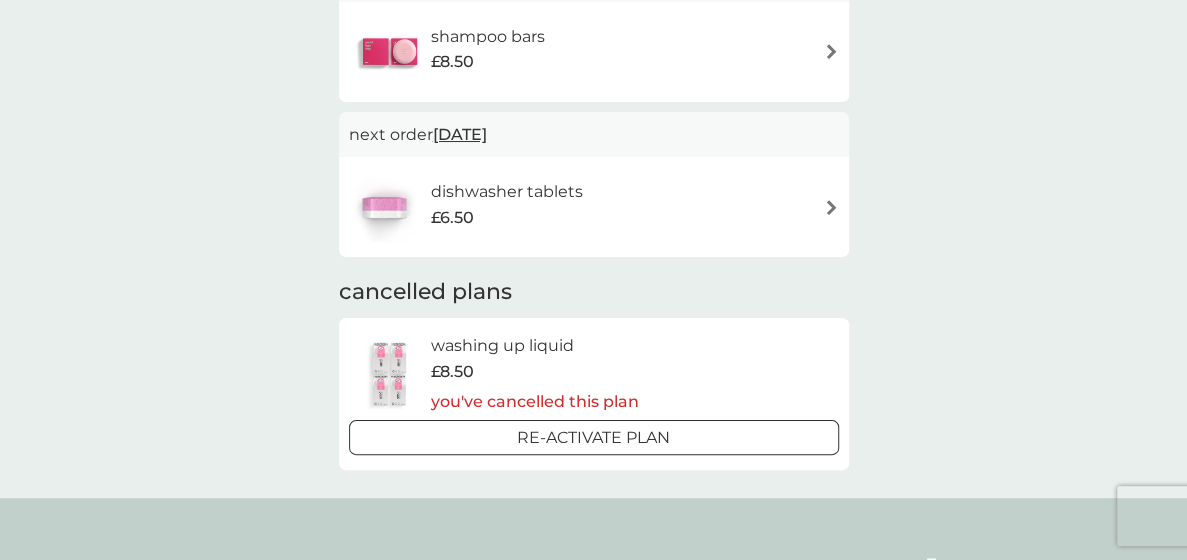 click at bounding box center [831, 207] 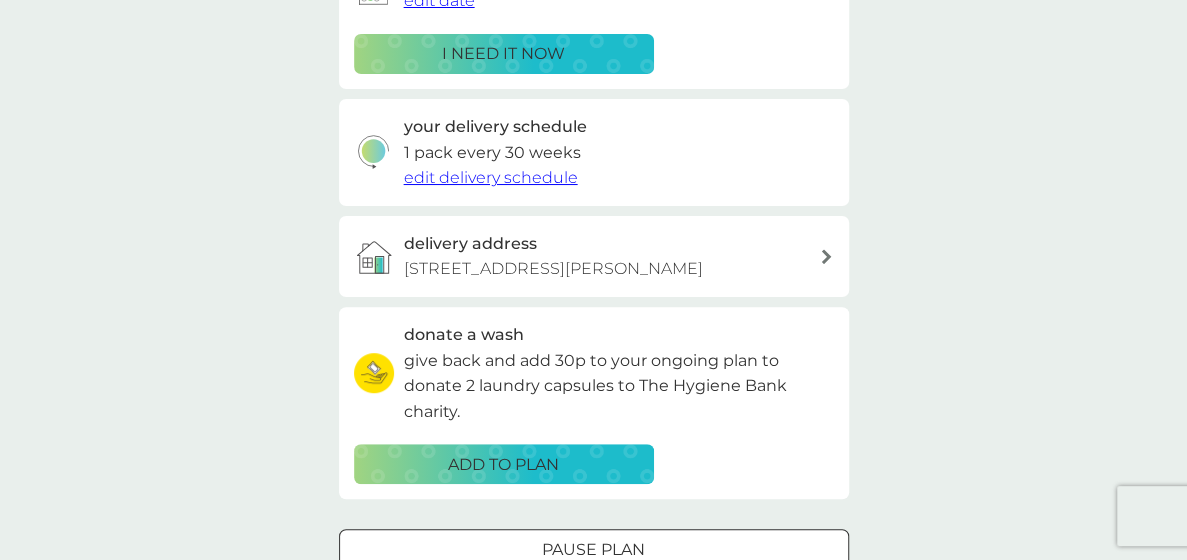 scroll, scrollTop: 0, scrollLeft: 0, axis: both 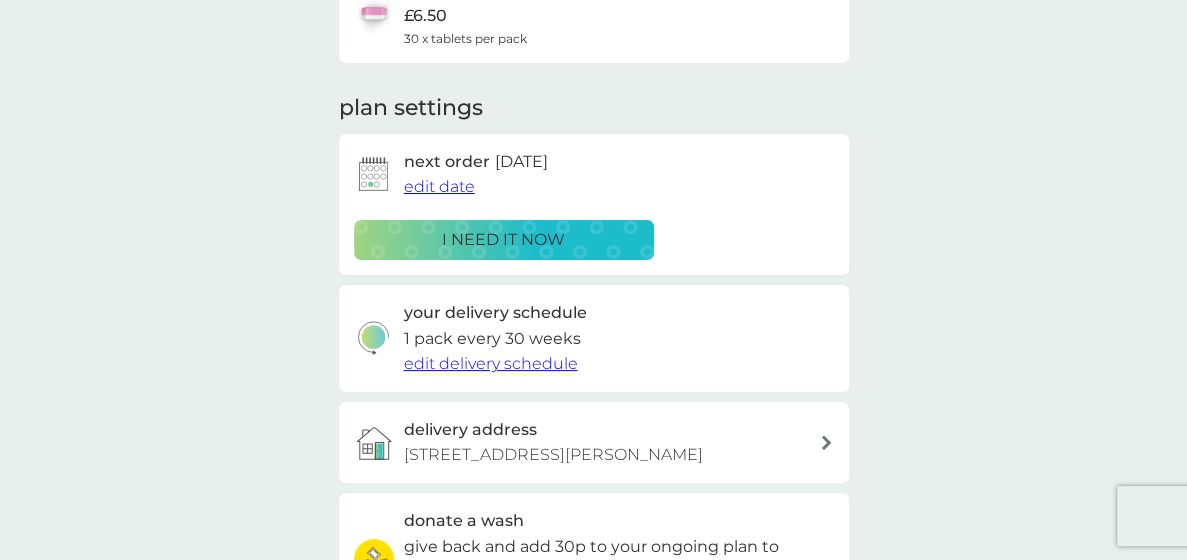 click on "edit date" at bounding box center [439, 186] 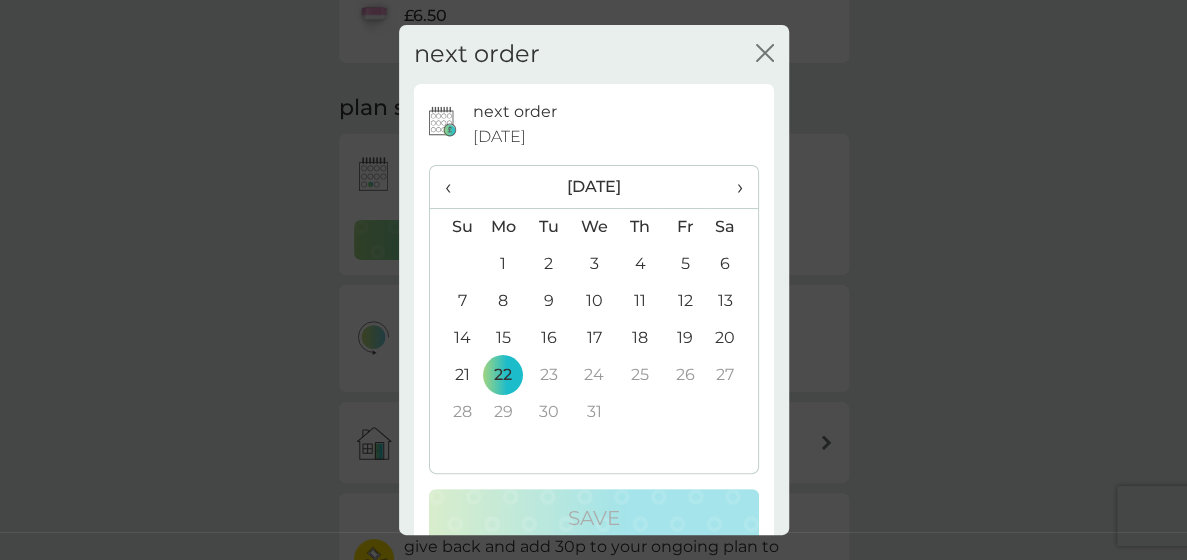 click on "‹" at bounding box center [455, 187] 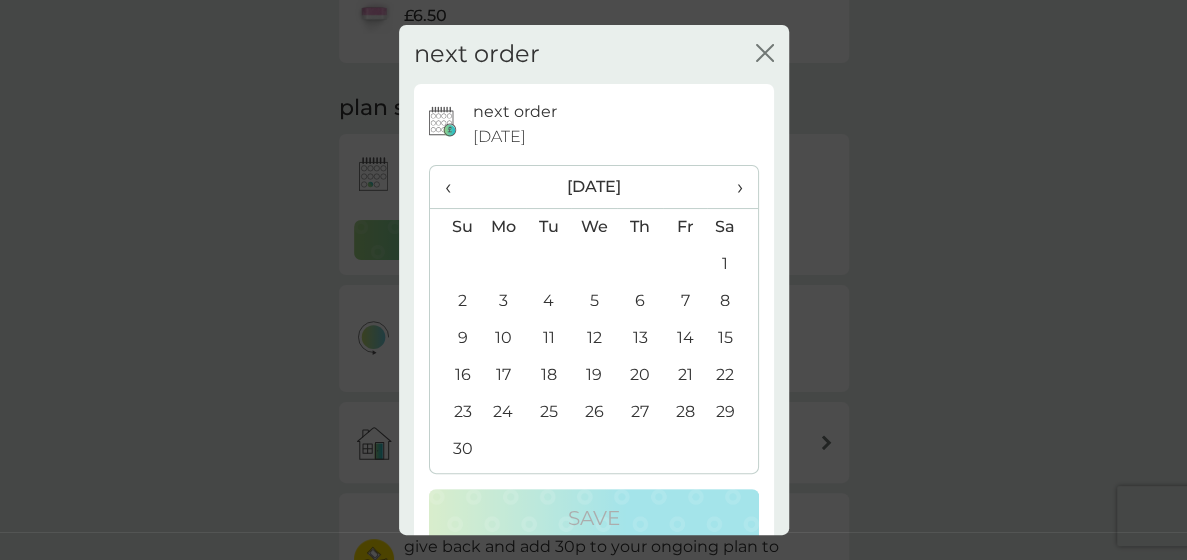 click on "‹" at bounding box center [455, 187] 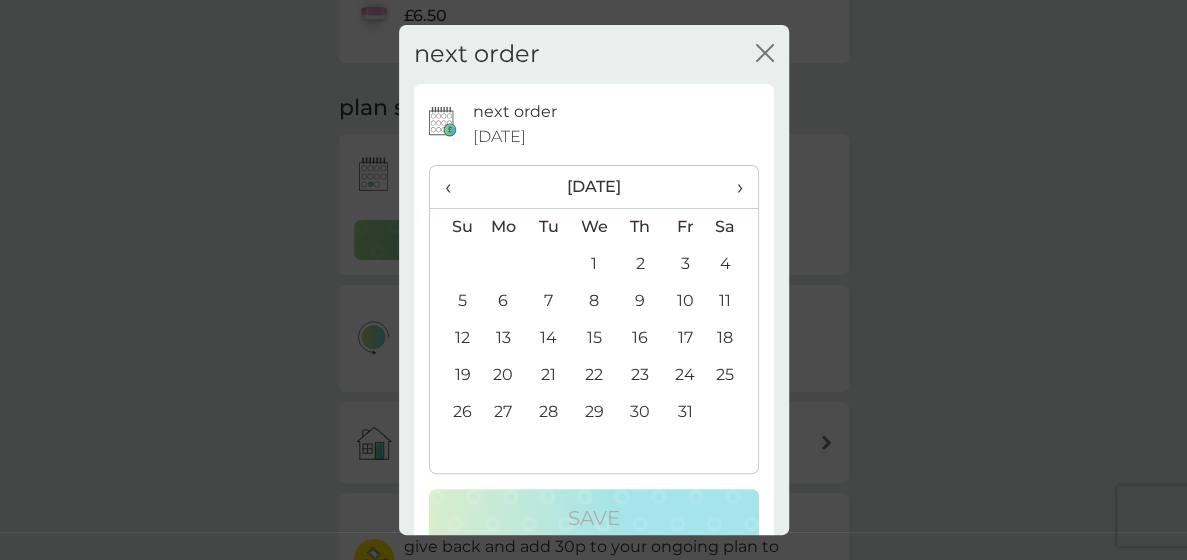 click on "‹" at bounding box center [455, 187] 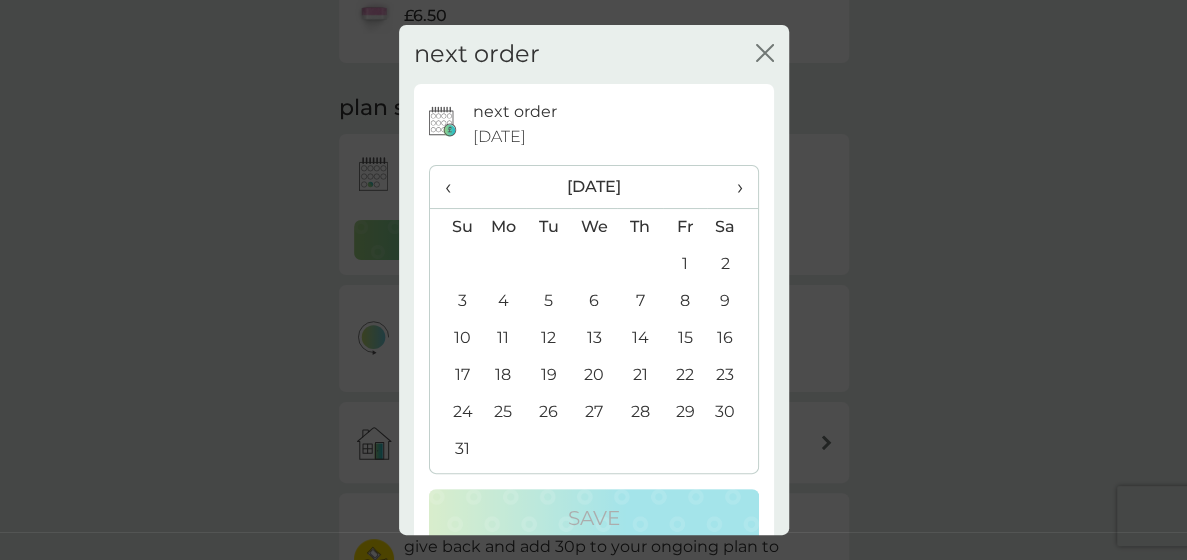 click on "‹" at bounding box center [455, 187] 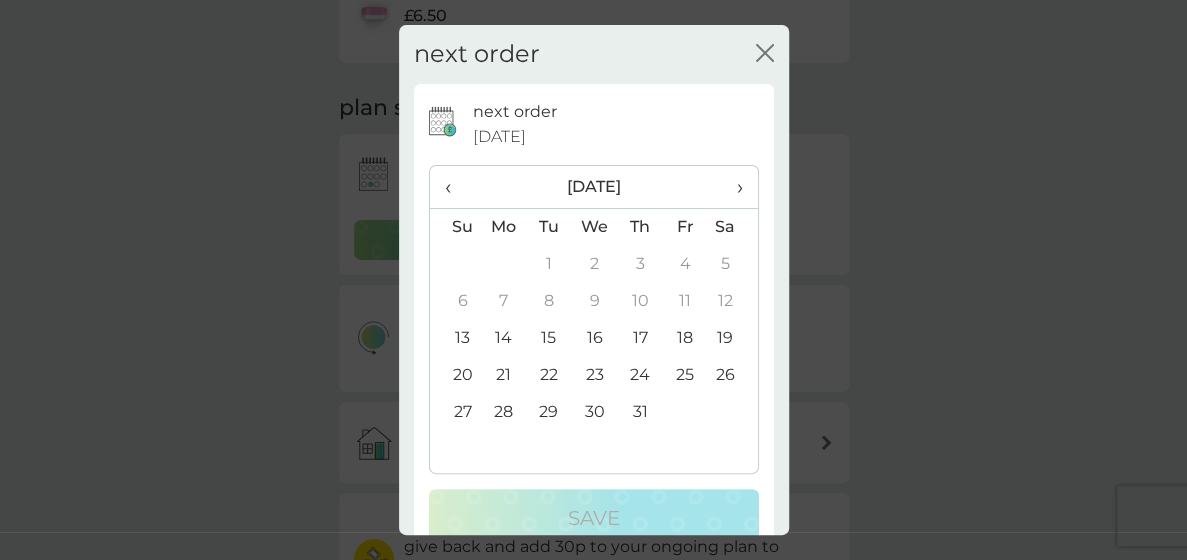 click on "‹" at bounding box center (455, 187) 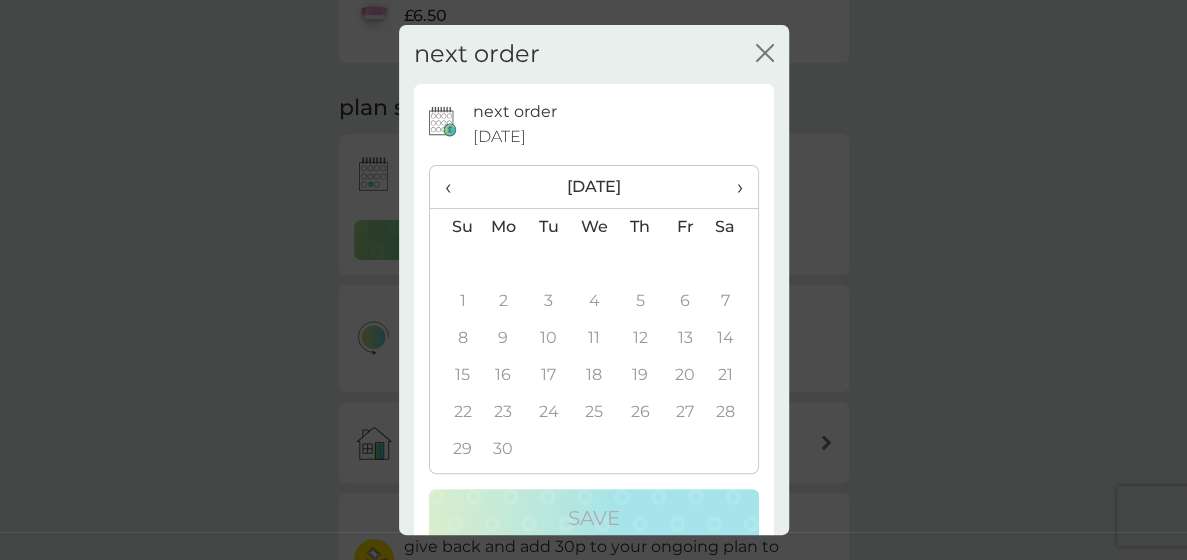 click on "›" at bounding box center (732, 187) 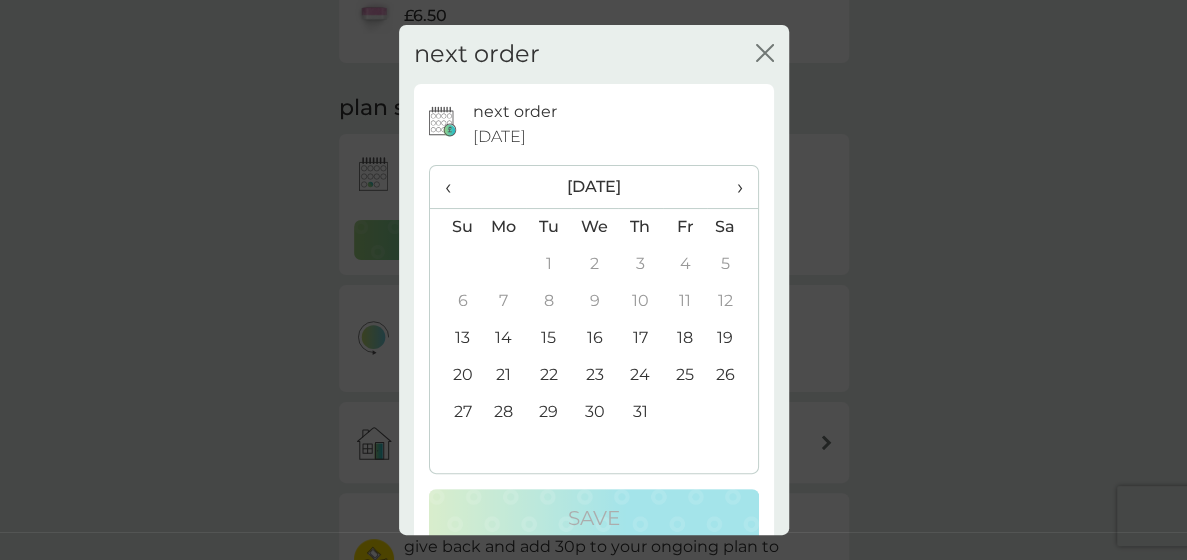 click on "17" at bounding box center (640, 338) 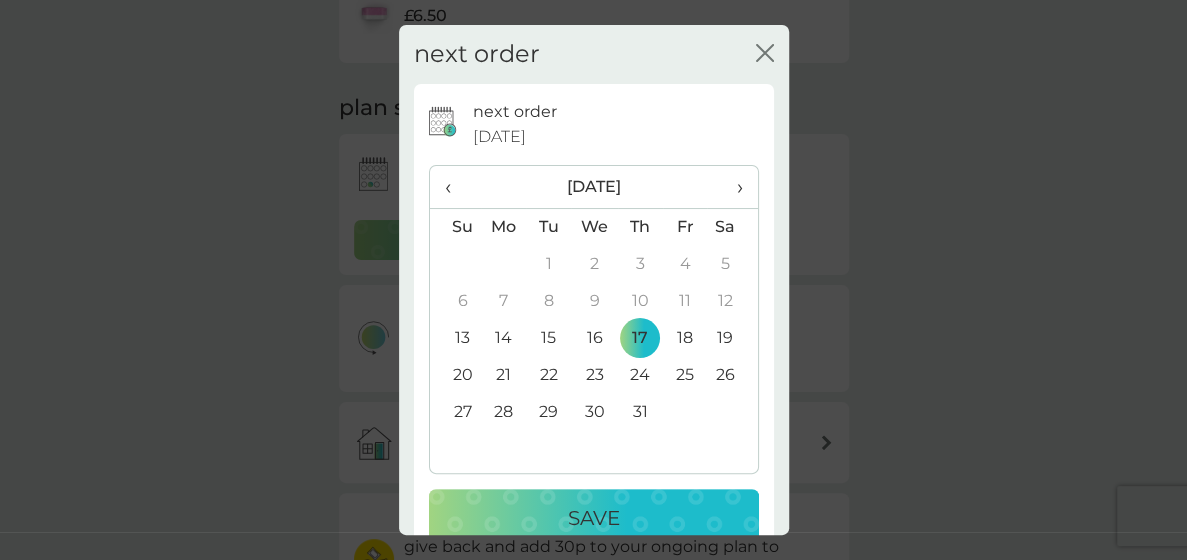 click on "close" 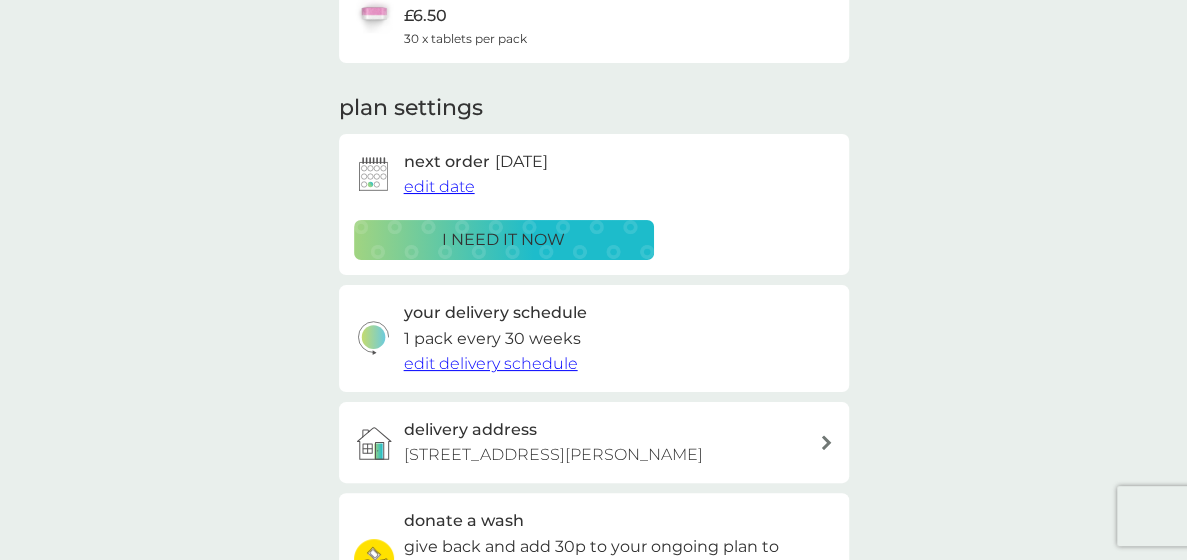 click on "i need it now" at bounding box center [503, 240] 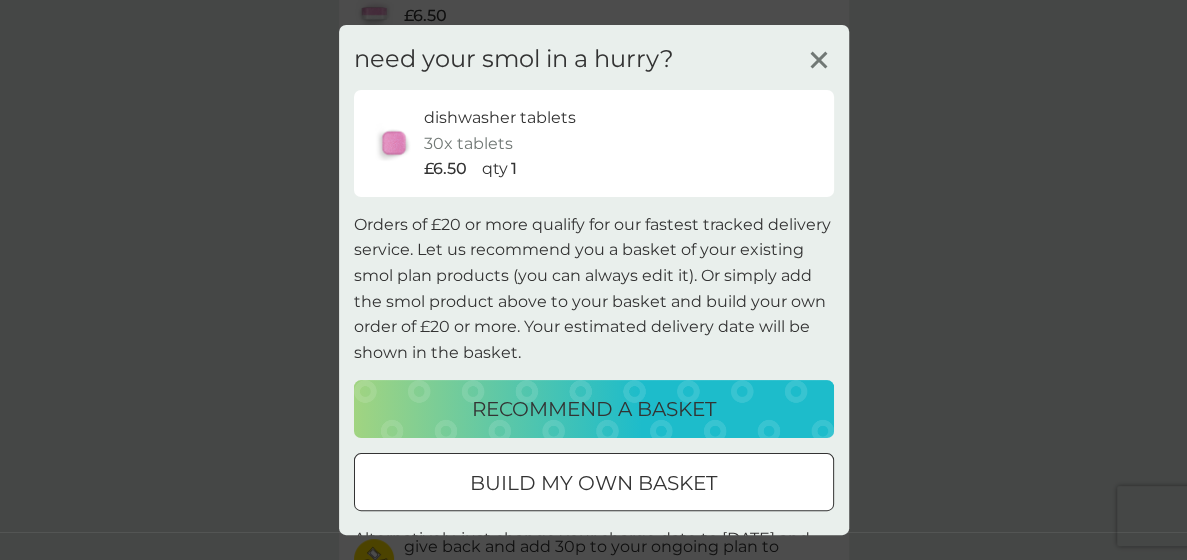 click on "build my own basket" at bounding box center [593, 483] 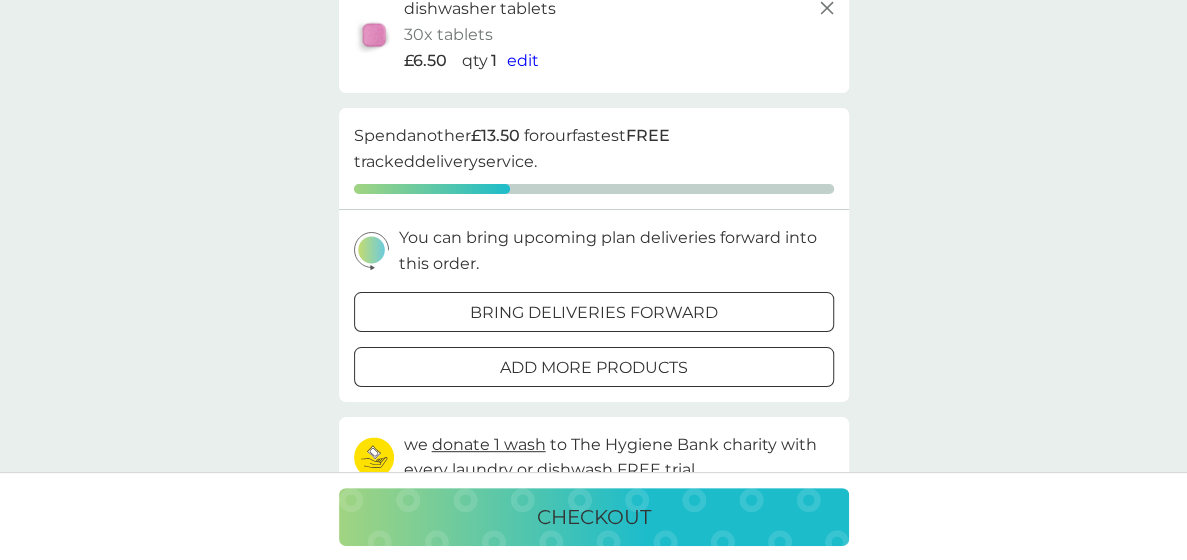 scroll, scrollTop: 0, scrollLeft: 0, axis: both 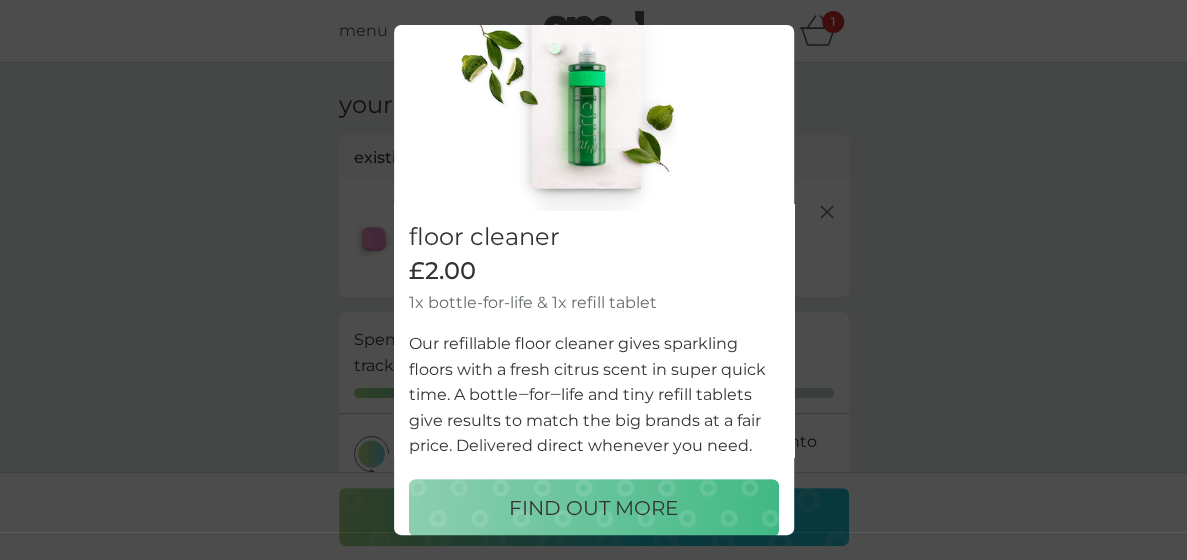 click on "would you also like ... close floor cleaner £2.00 1x bottle-for-life & 1x refill tablet Our refillable floor cleaner gives sparkling floors with a fresh citrus scent in super quick time. A bottle‒for‒life and tiny refill tablets give results to match the big brands at a fair price. Delivered direct whenever you need. FIND OUT MORE" at bounding box center [593, 280] 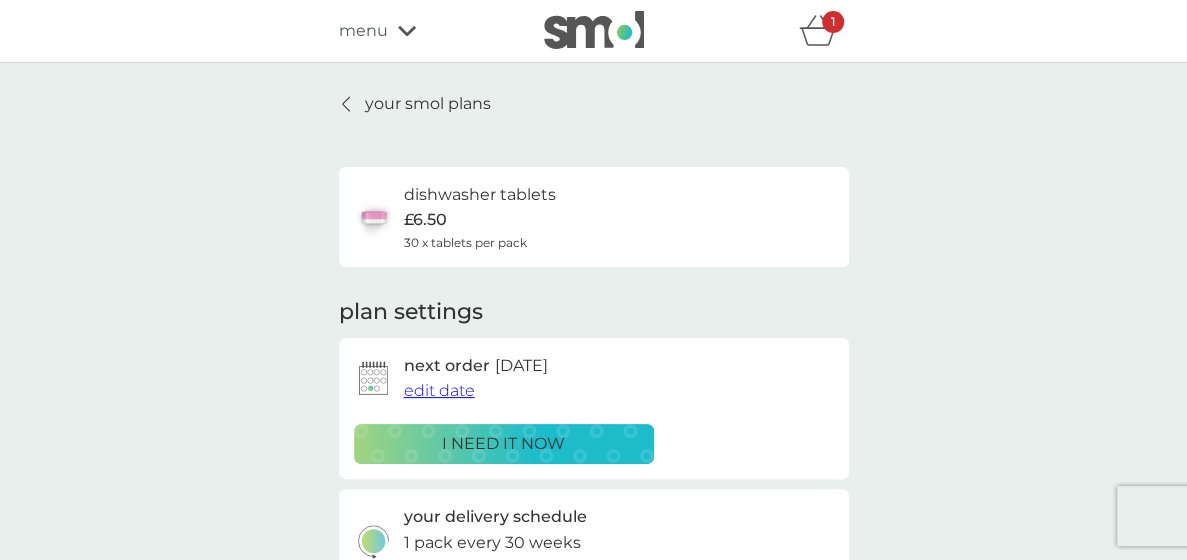 scroll, scrollTop: 204, scrollLeft: 0, axis: vertical 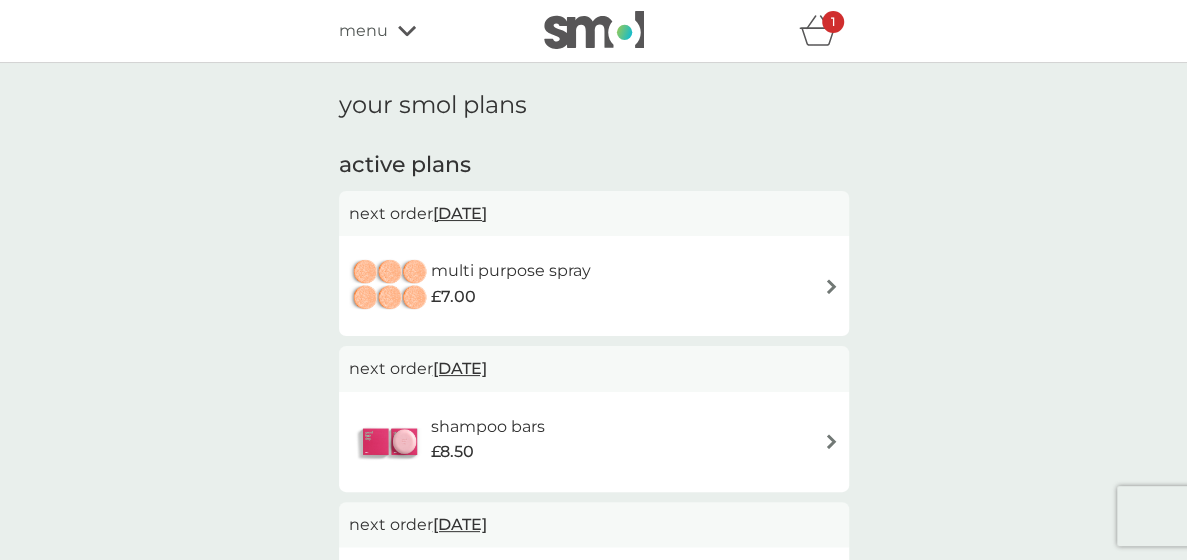 click 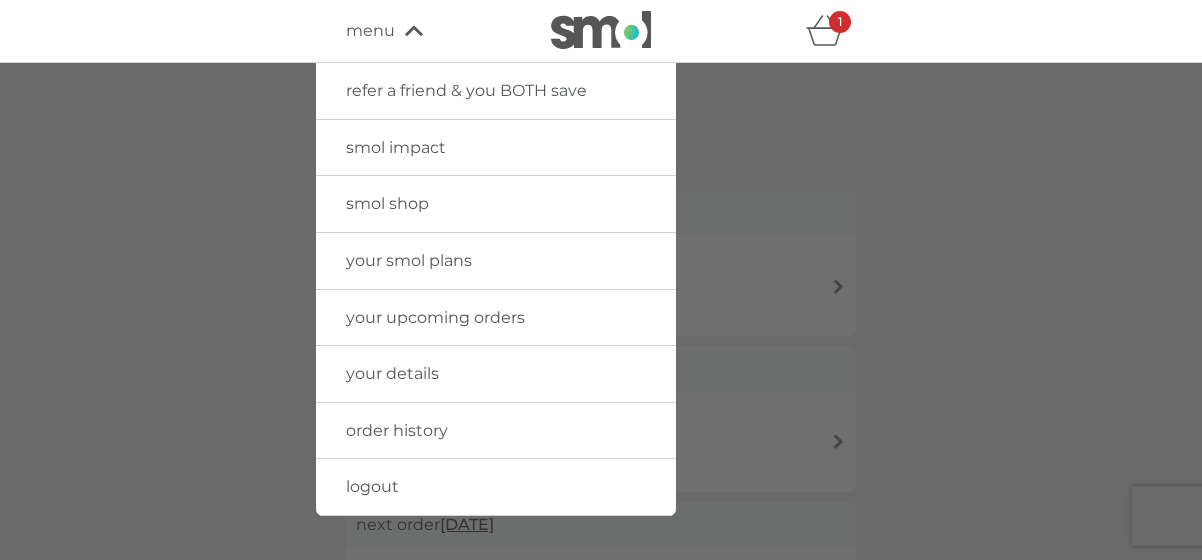 click on "smol shop" at bounding box center [496, 204] 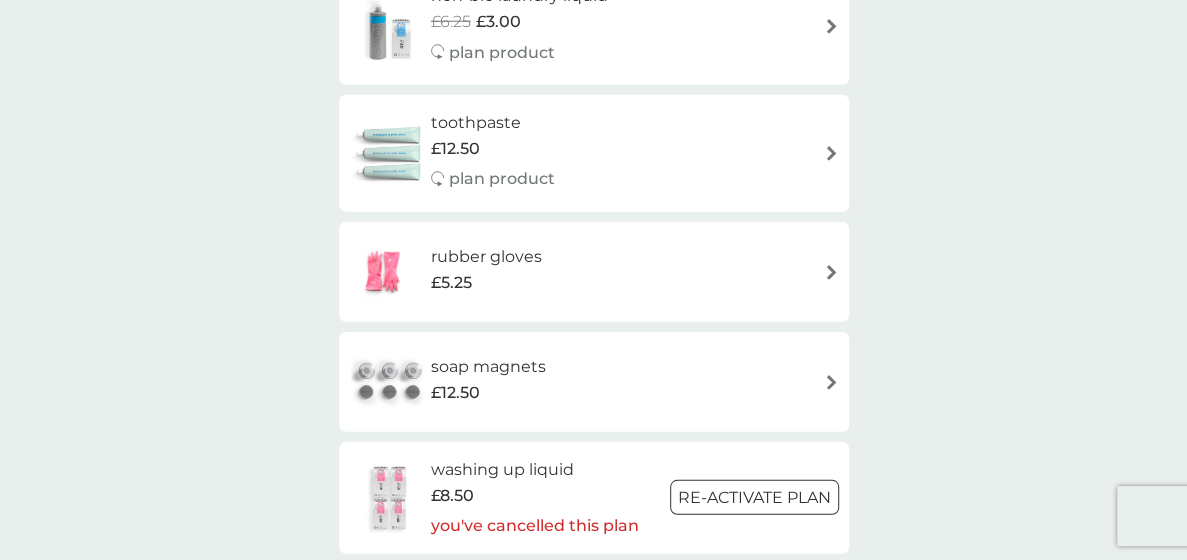 scroll, scrollTop: 2380, scrollLeft: 0, axis: vertical 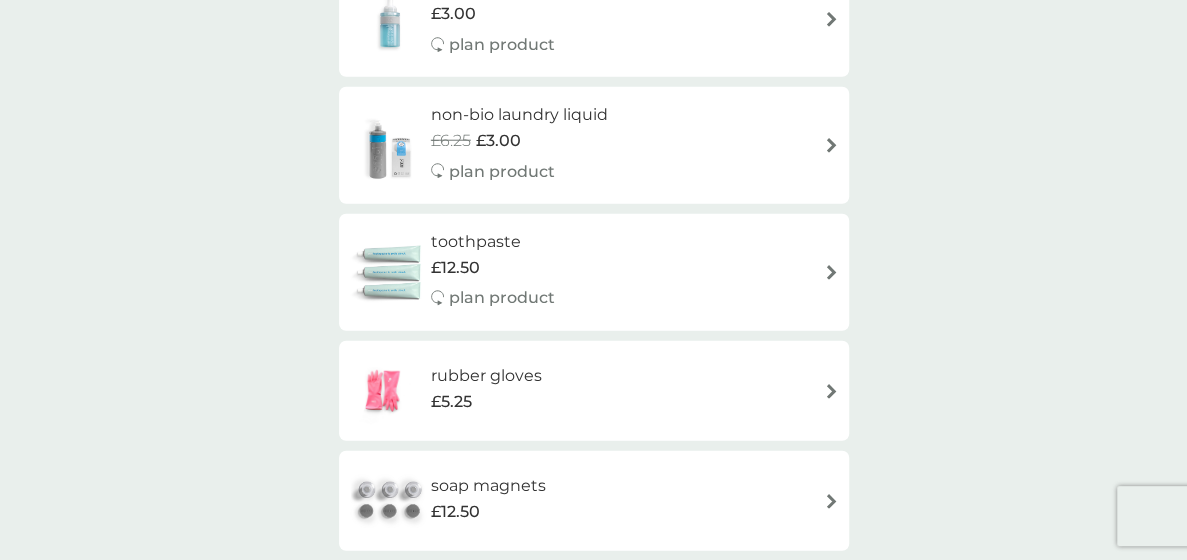 click at bounding box center [831, 272] 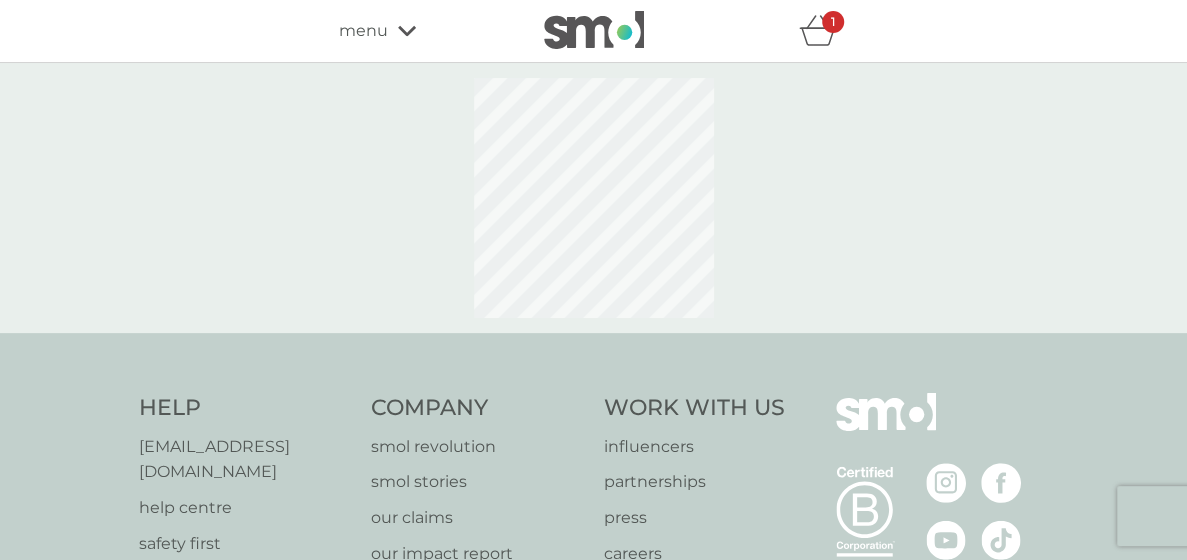 select on "91" 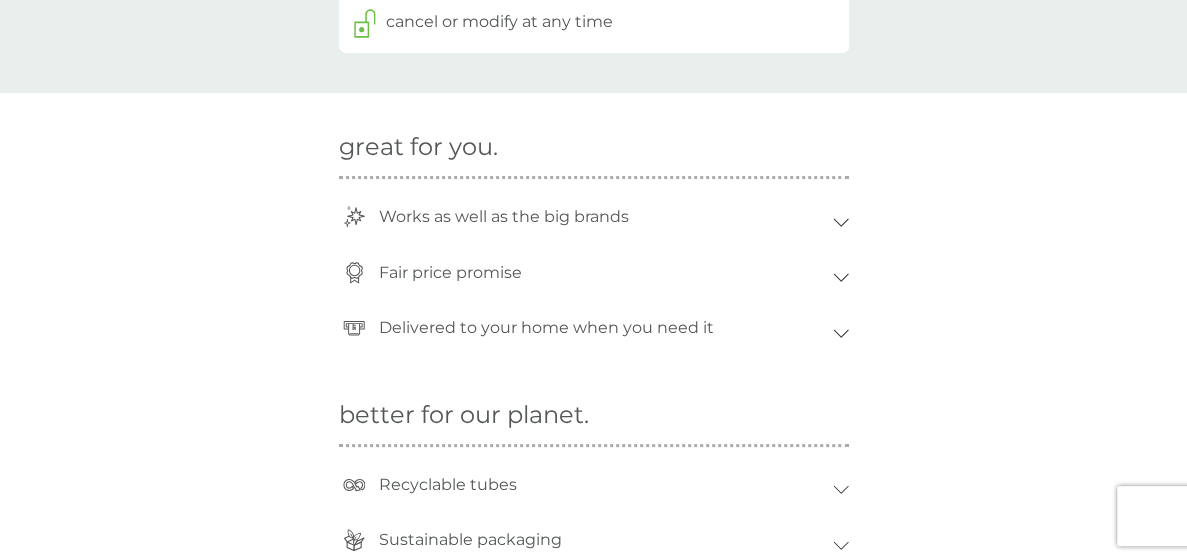 scroll, scrollTop: 0, scrollLeft: 0, axis: both 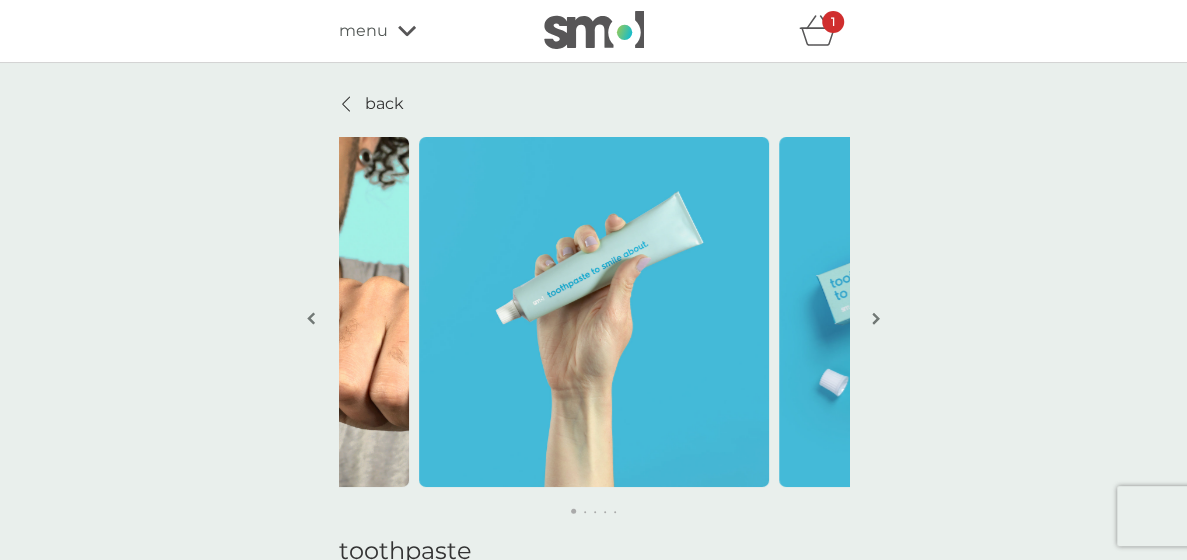 click 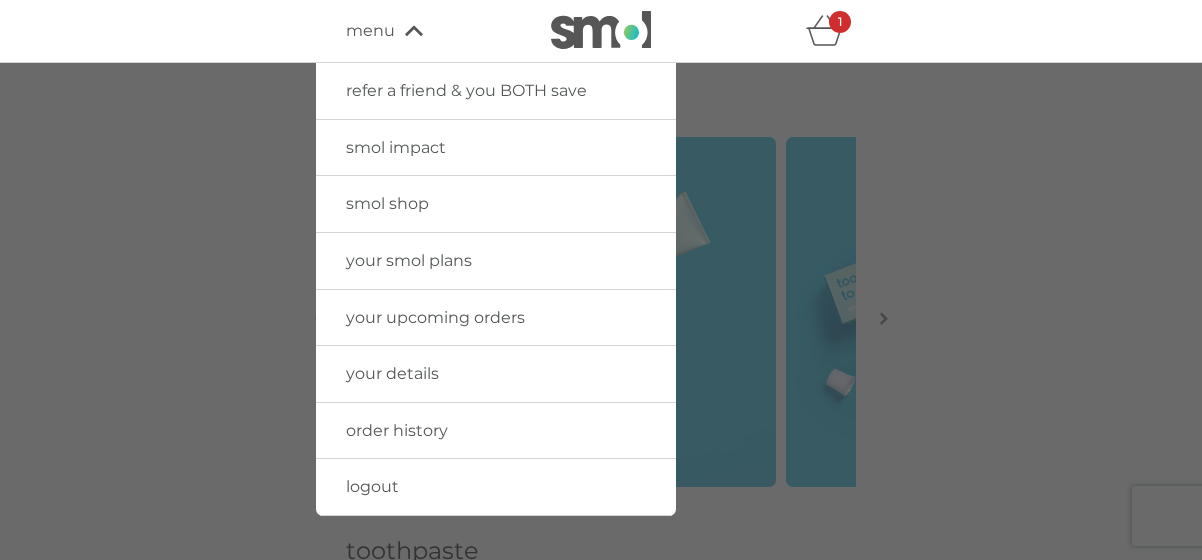 click on "smol impact" at bounding box center [396, 147] 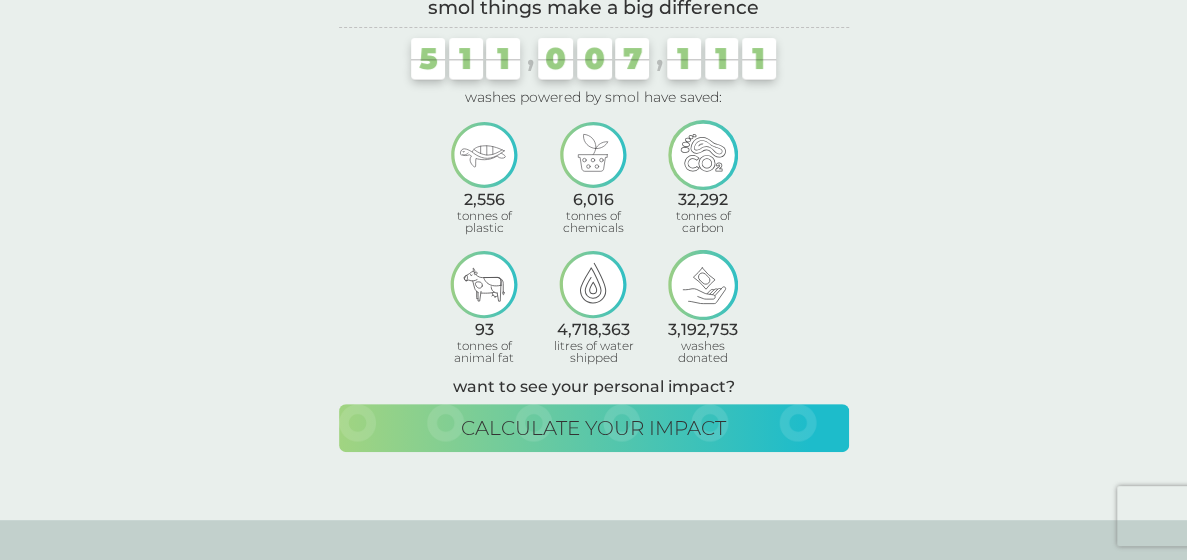 scroll, scrollTop: 0, scrollLeft: 0, axis: both 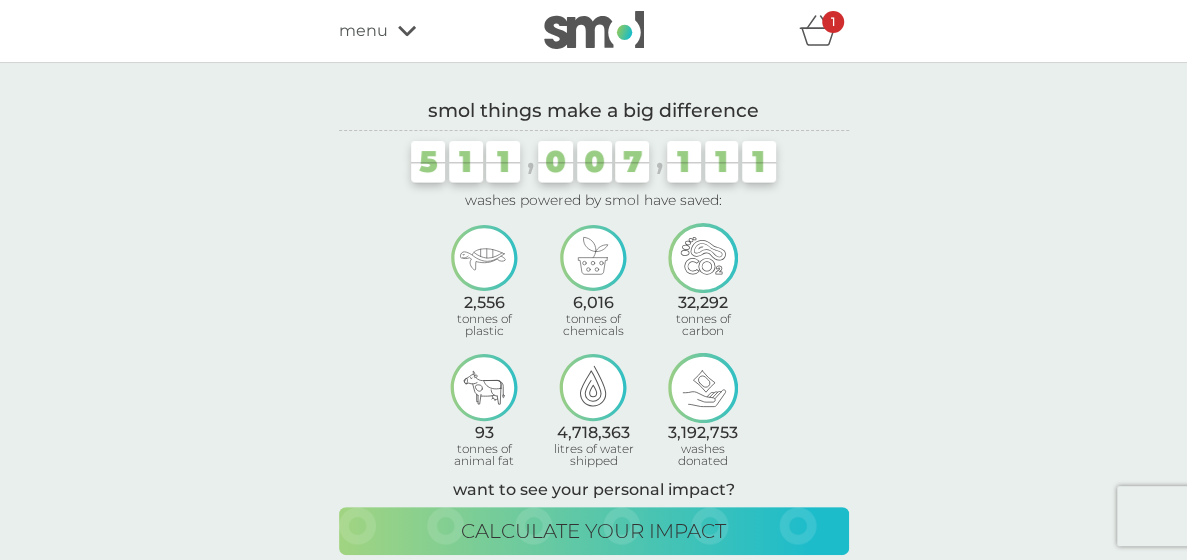click 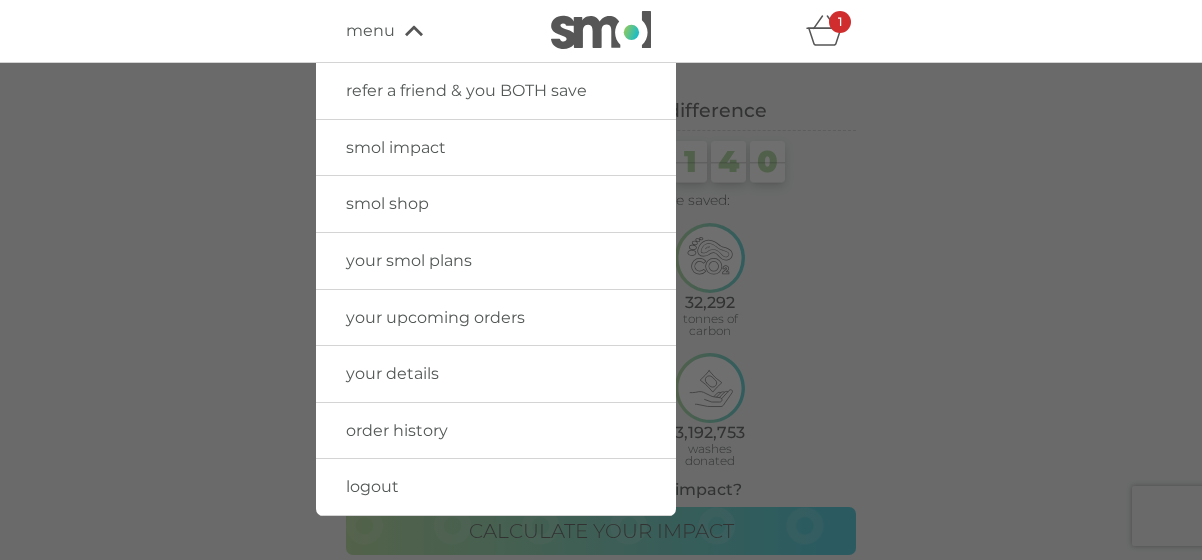 click 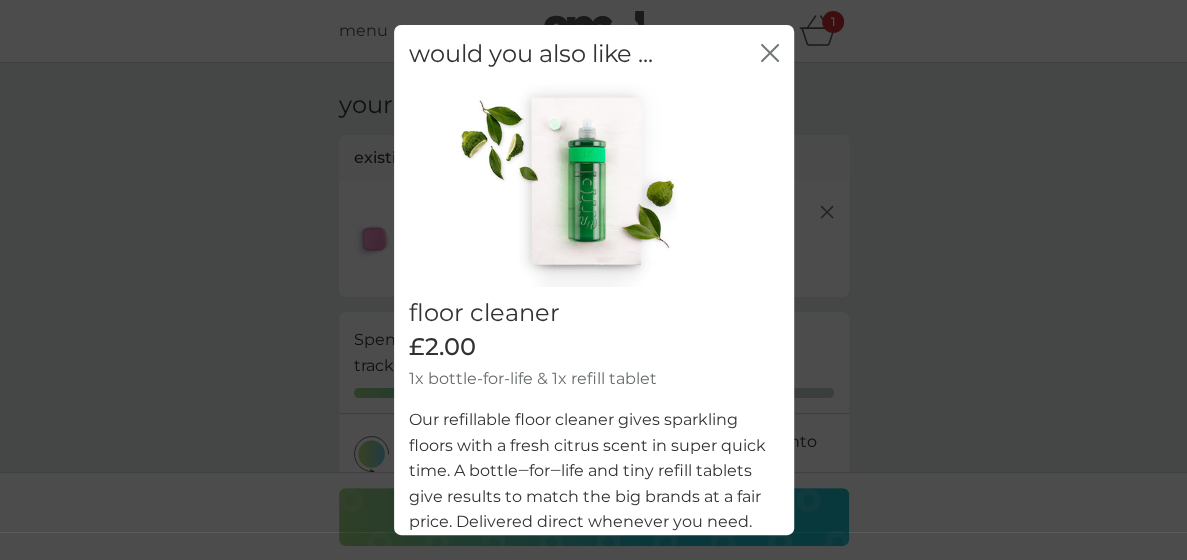 click on "close" 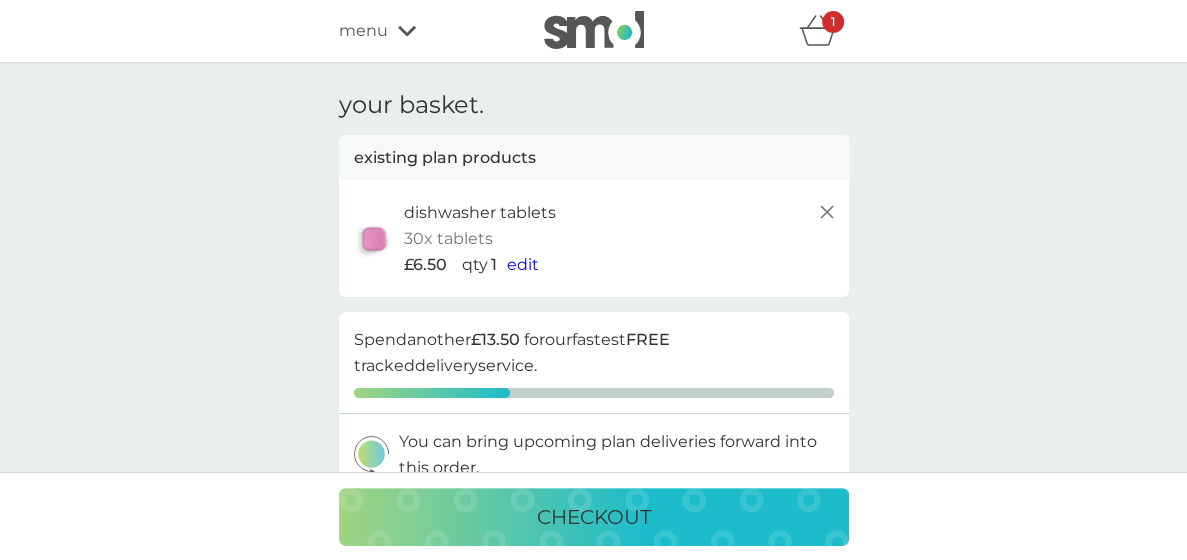 click 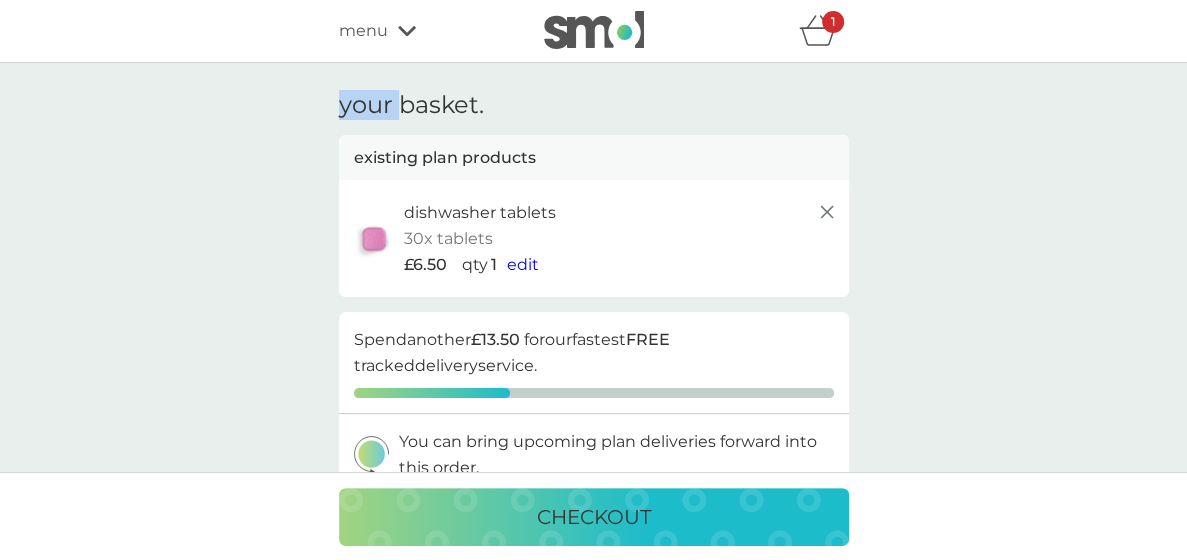 click 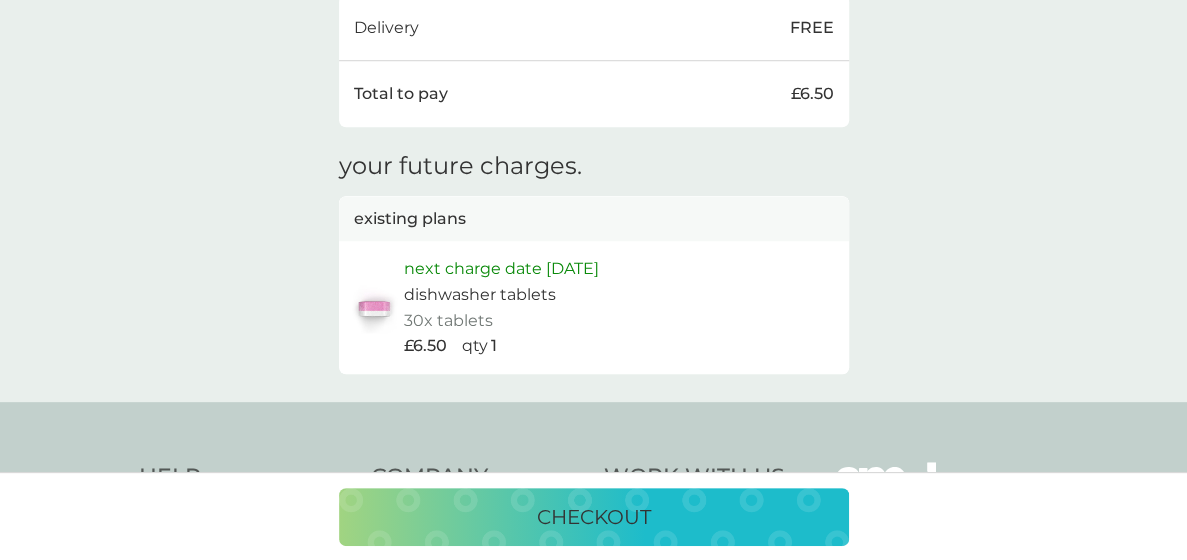scroll, scrollTop: 724, scrollLeft: 0, axis: vertical 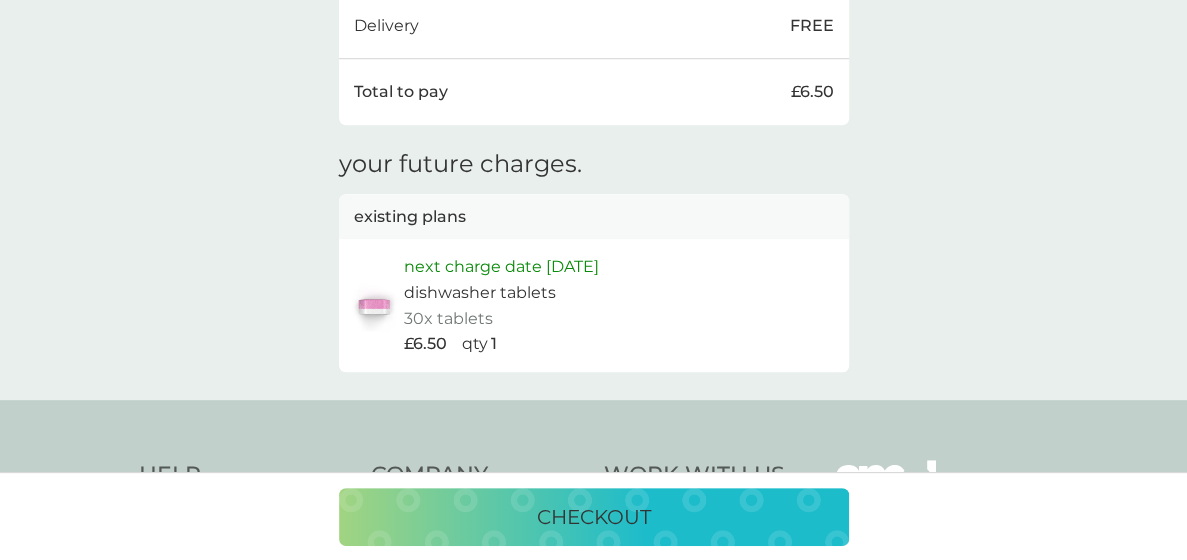 click on "checkout" at bounding box center [594, 517] 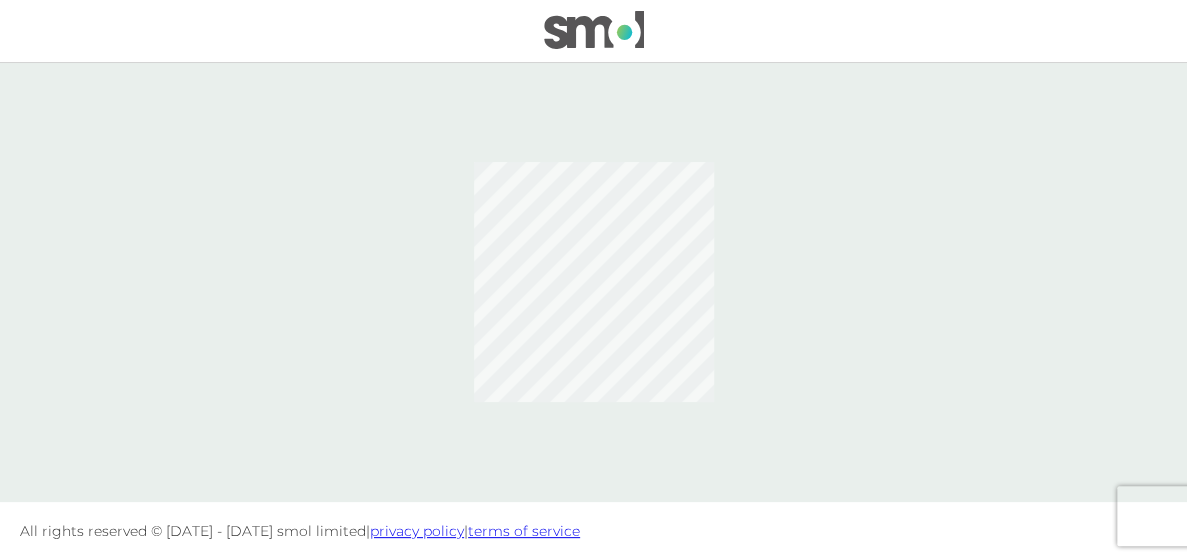 scroll, scrollTop: 0, scrollLeft: 0, axis: both 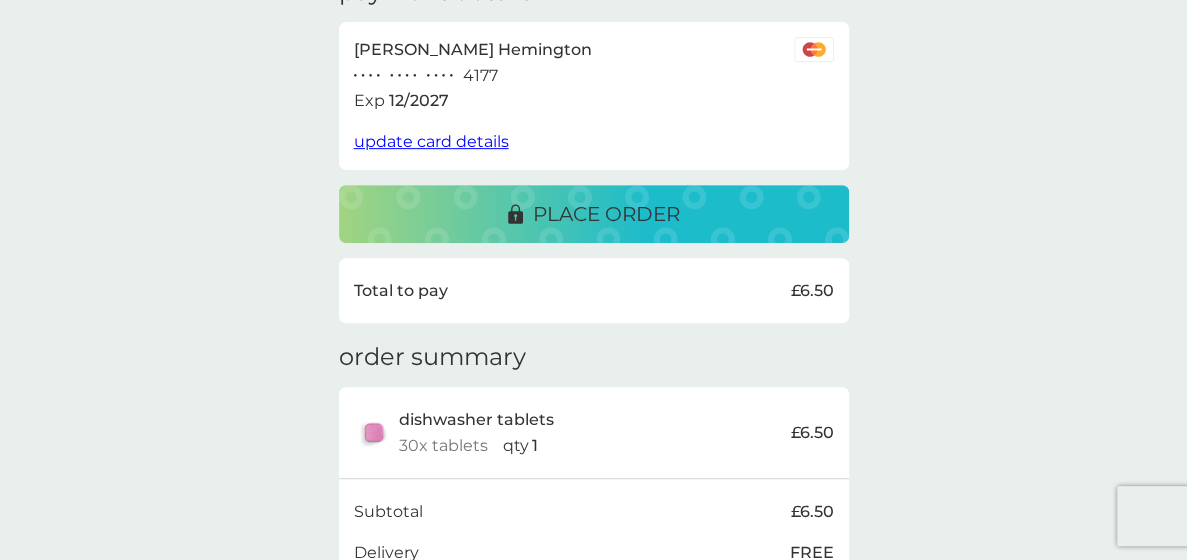 click on "place order" at bounding box center [594, 214] 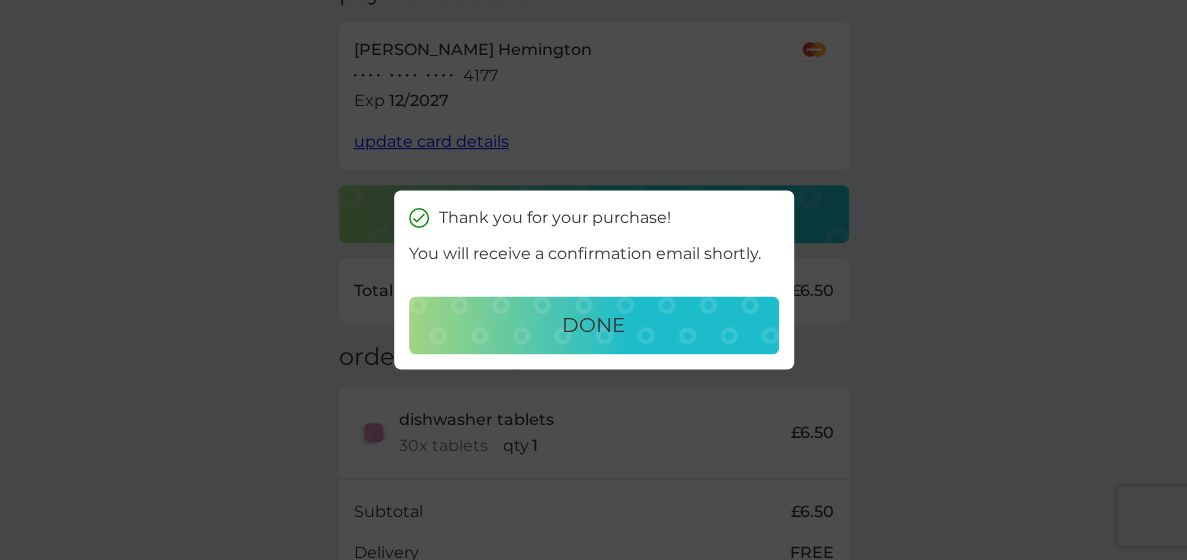 click on "done" at bounding box center (593, 326) 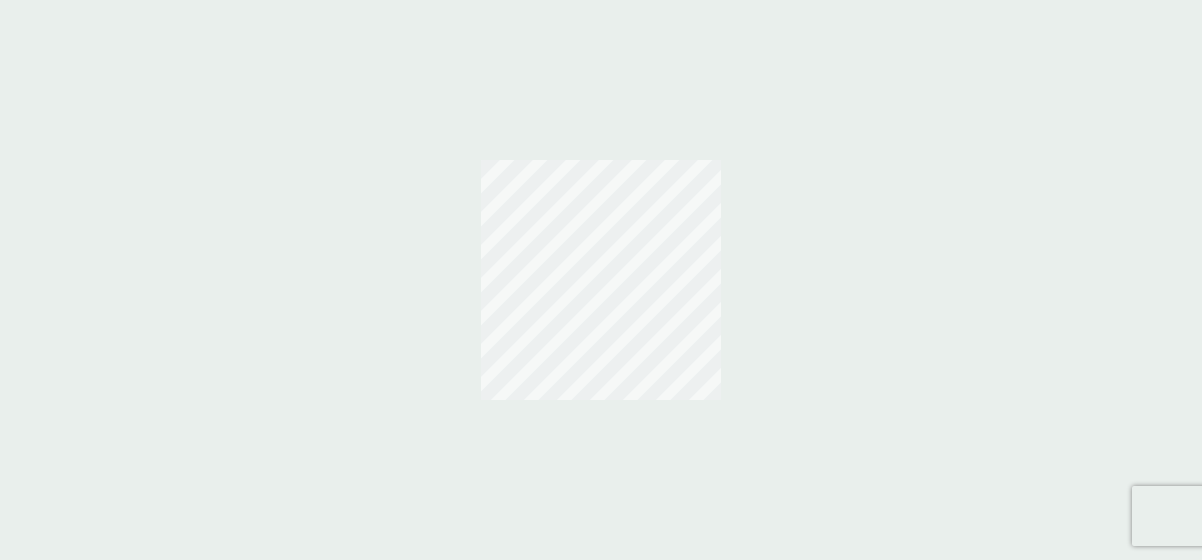 scroll, scrollTop: 0, scrollLeft: 0, axis: both 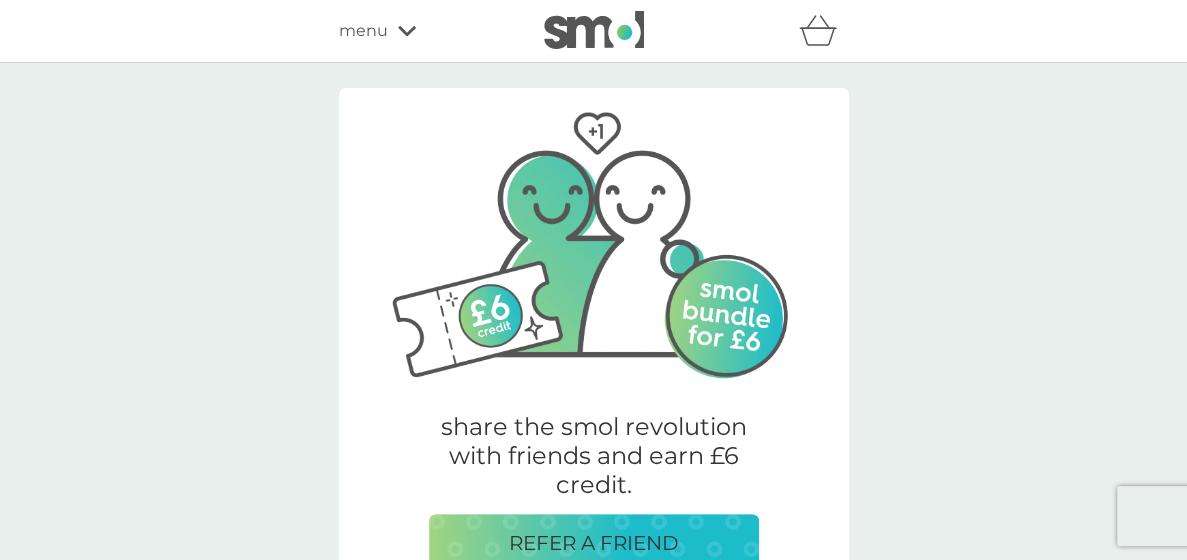 click on "menu" at bounding box center [424, 31] 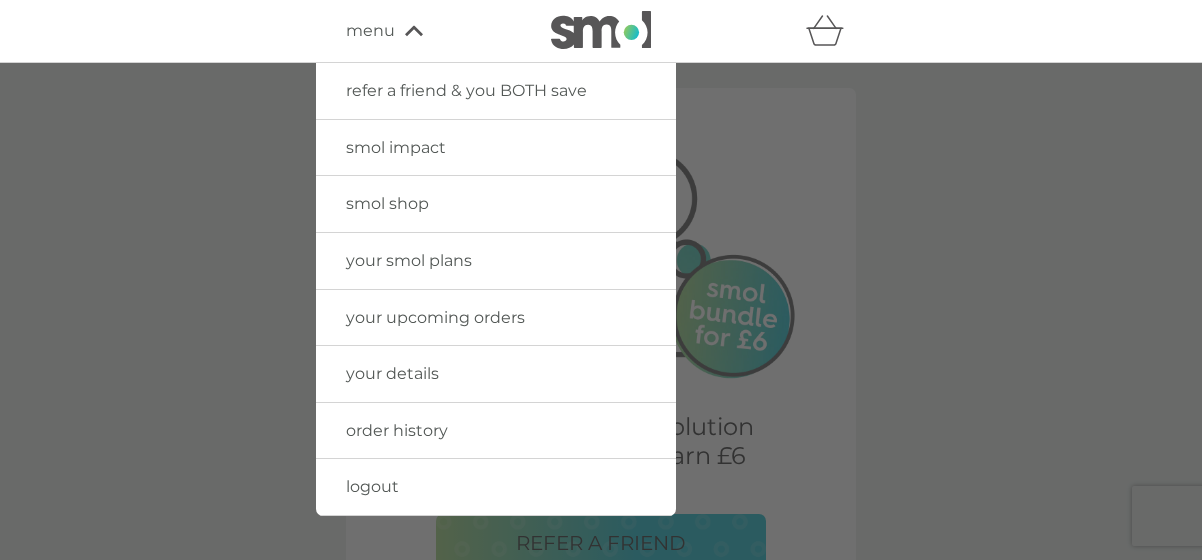click on "logout" at bounding box center [372, 486] 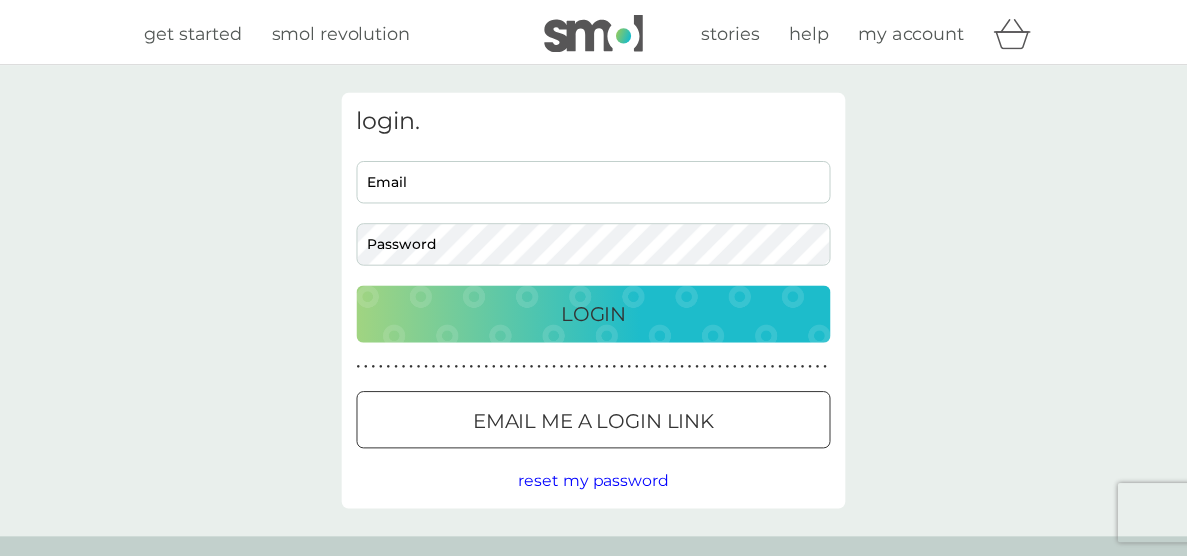 scroll, scrollTop: 0, scrollLeft: 0, axis: both 